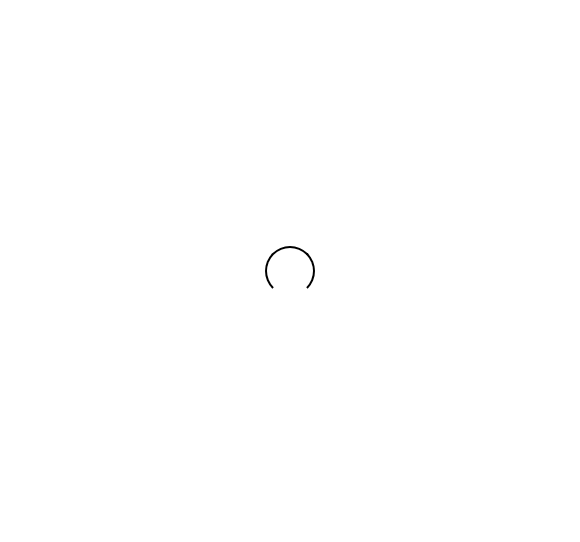 scroll, scrollTop: 0, scrollLeft: 0, axis: both 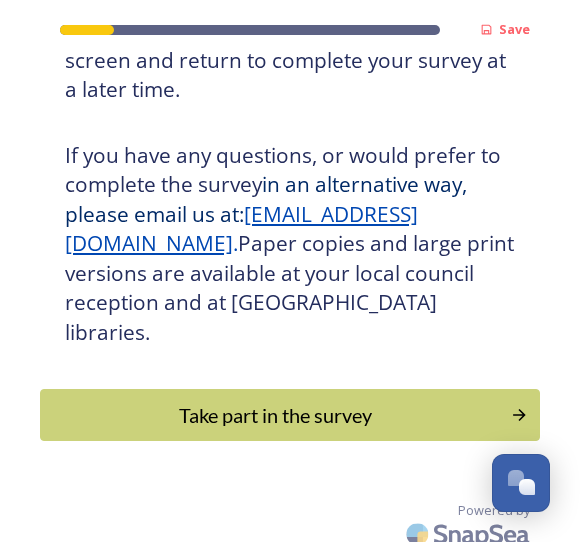 click on "Take part in the survey" at bounding box center (275, 415) 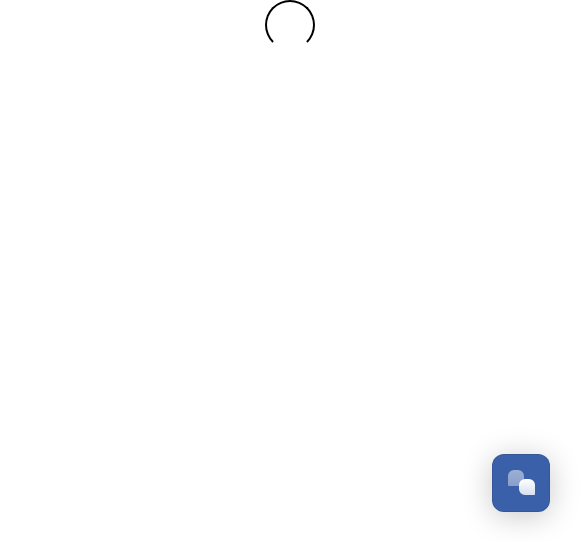 scroll, scrollTop: 0, scrollLeft: 0, axis: both 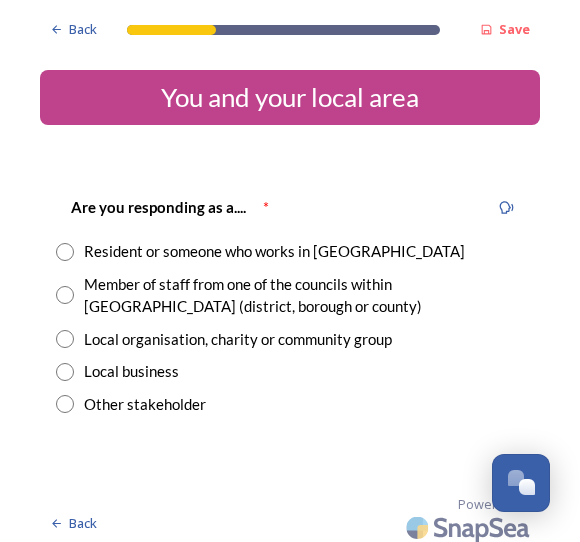click on "Resident or someone who works in [GEOGRAPHIC_DATA]" at bounding box center [290, 251] 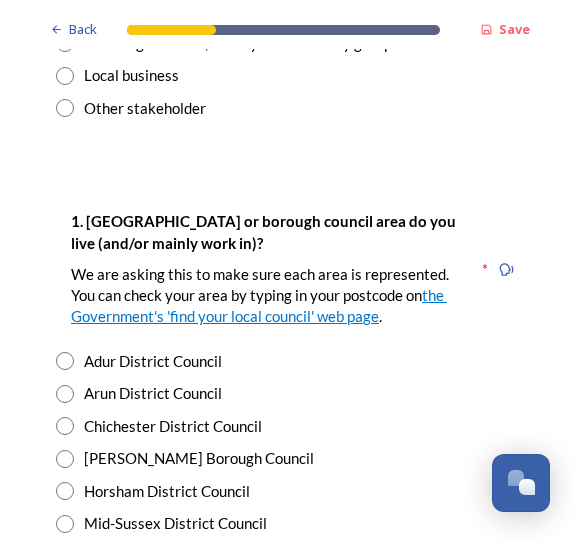 scroll, scrollTop: 296, scrollLeft: 0, axis: vertical 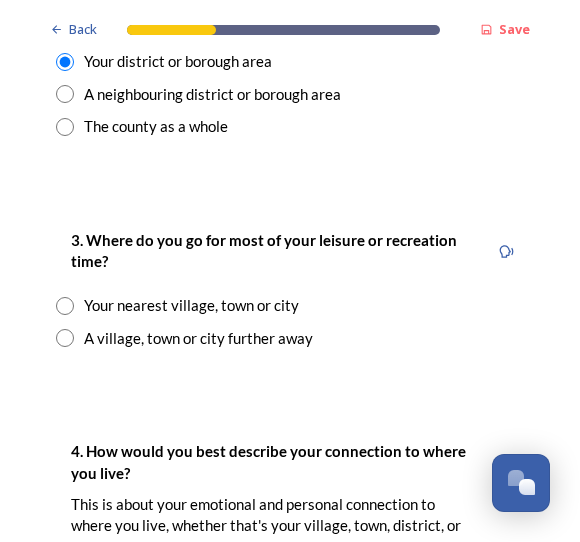 click at bounding box center (65, 306) 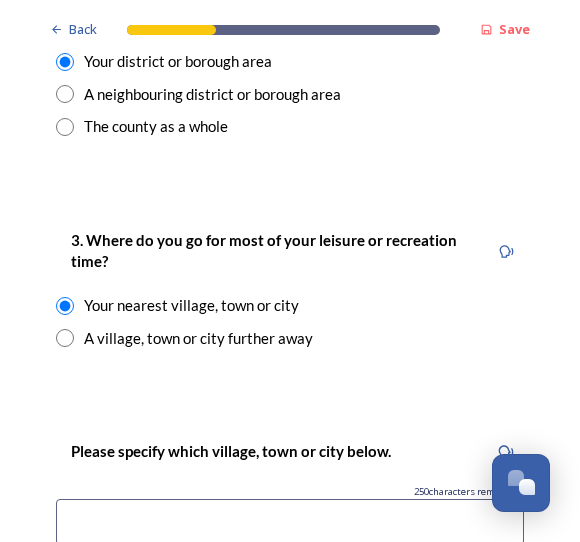 click at bounding box center [65, 338] 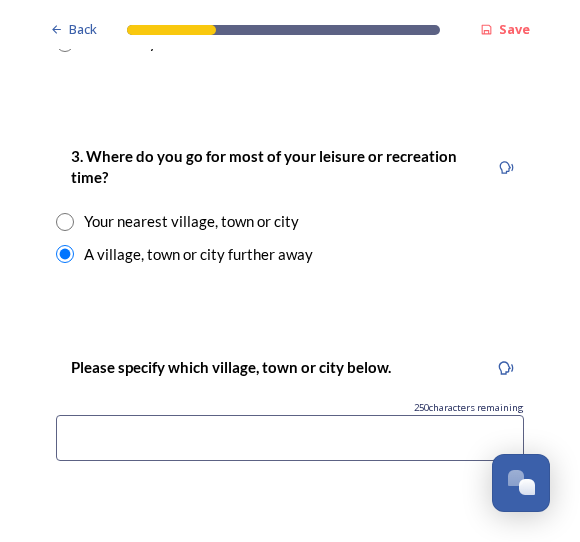 scroll, scrollTop: 1089, scrollLeft: 0, axis: vertical 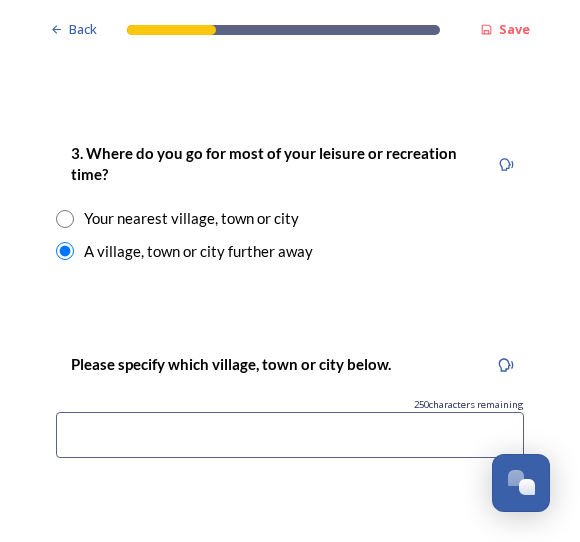click on "3. Where do you go for most of your leisure or recreation time? Your nearest village, town or city A village, town or city further away" at bounding box center [290, 202] 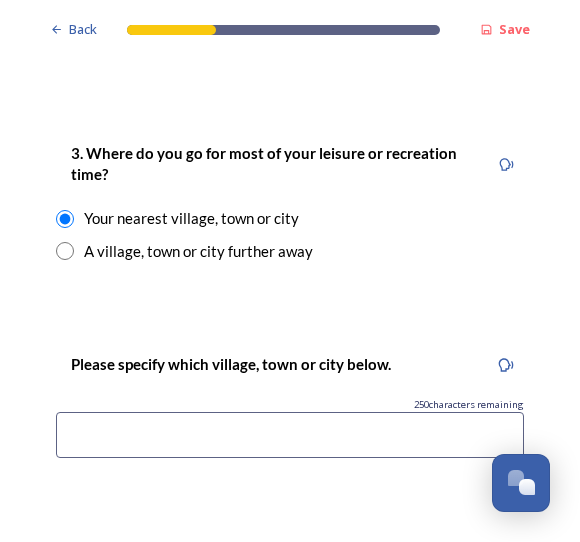 click at bounding box center [290, 435] 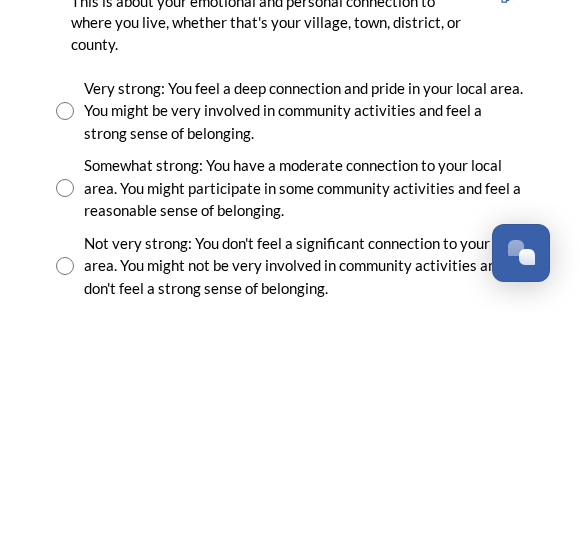 scroll, scrollTop: 1469, scrollLeft: 0, axis: vertical 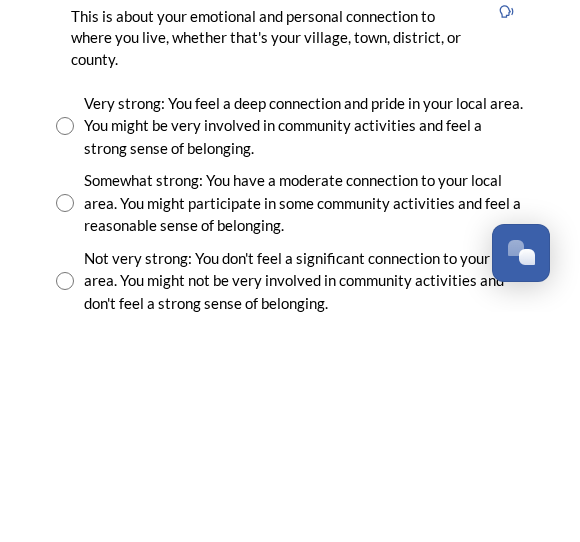 type on "Chichester and surrounding villages, Singleton, West Dean, Bosham" 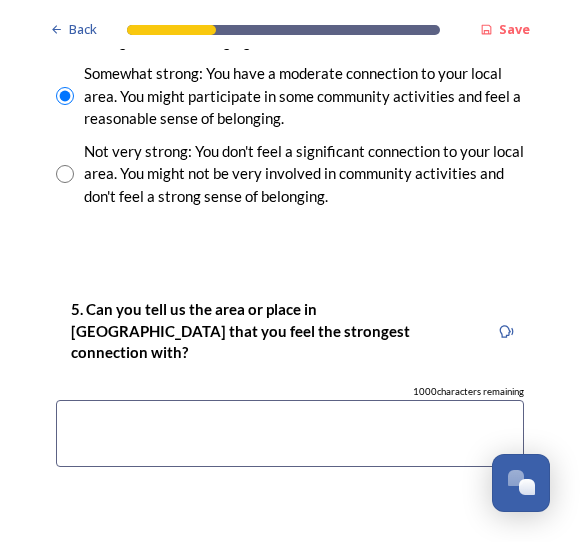 scroll, scrollTop: 1806, scrollLeft: 0, axis: vertical 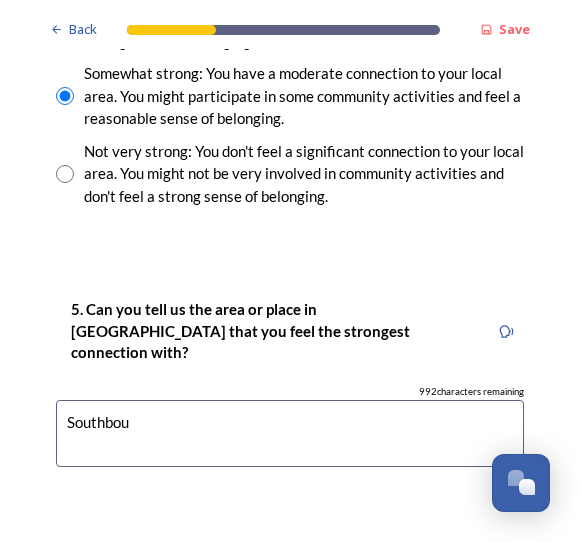 click on "Southbou" at bounding box center [290, 433] 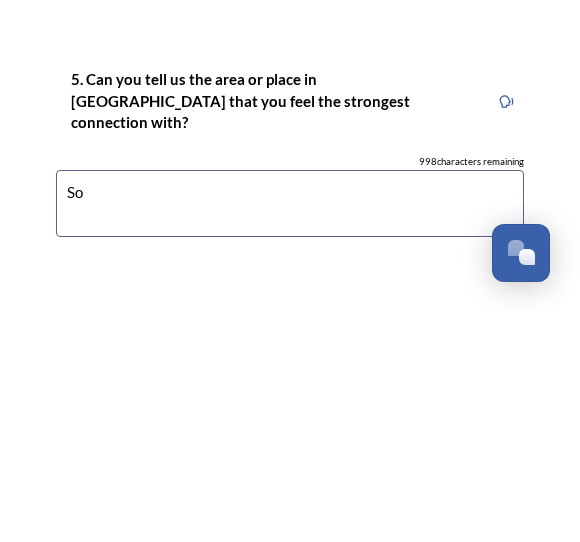 type on "S" 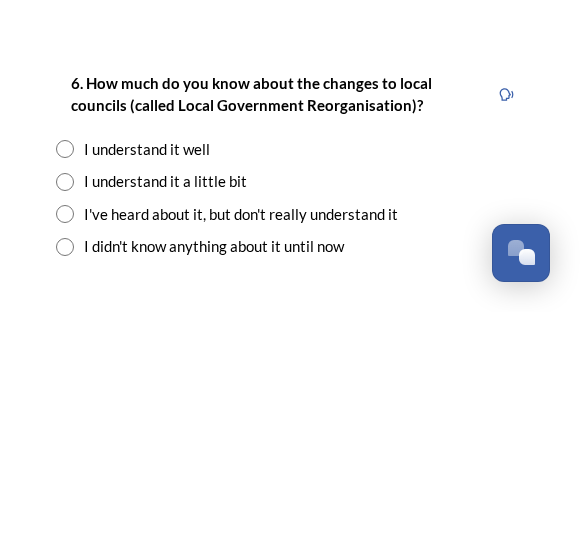 scroll, scrollTop: 2085, scrollLeft: 0, axis: vertical 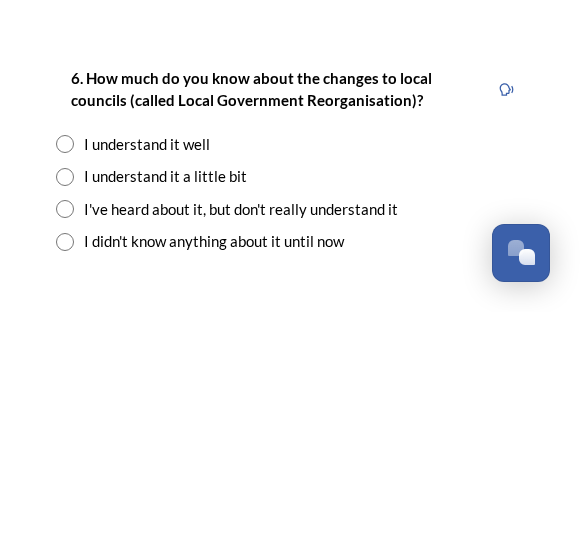 type on "West of Chichester as far as the border with Hampshire" 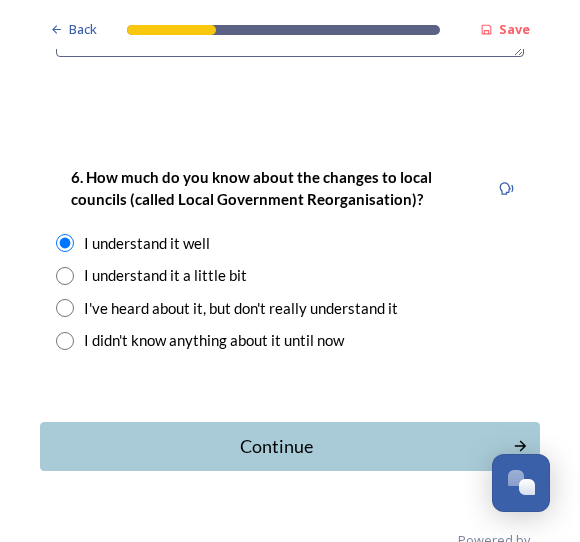 scroll, scrollTop: 2215, scrollLeft: 0, axis: vertical 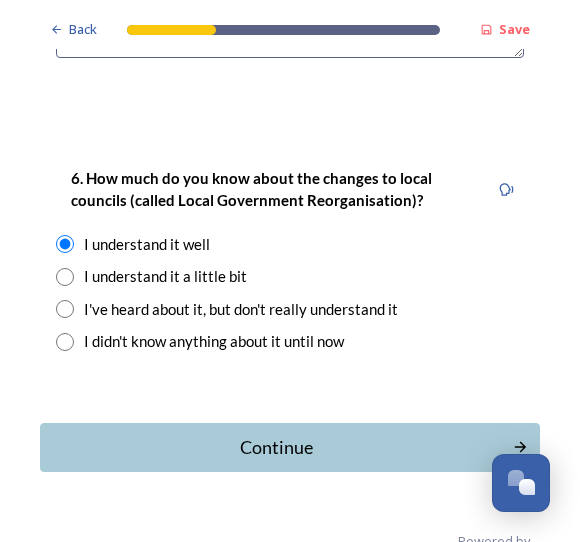 click on "Continue" at bounding box center (276, 447) 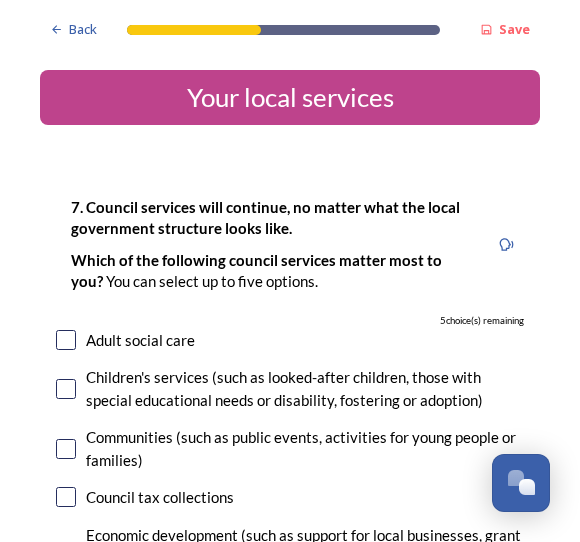 click at bounding box center [66, 340] 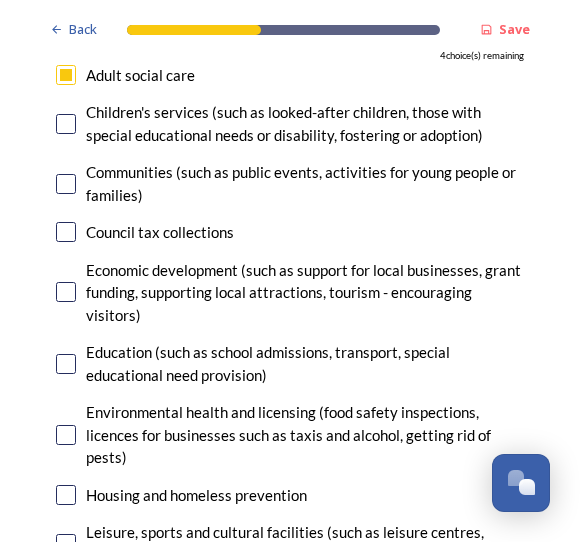 scroll, scrollTop: 268, scrollLeft: 0, axis: vertical 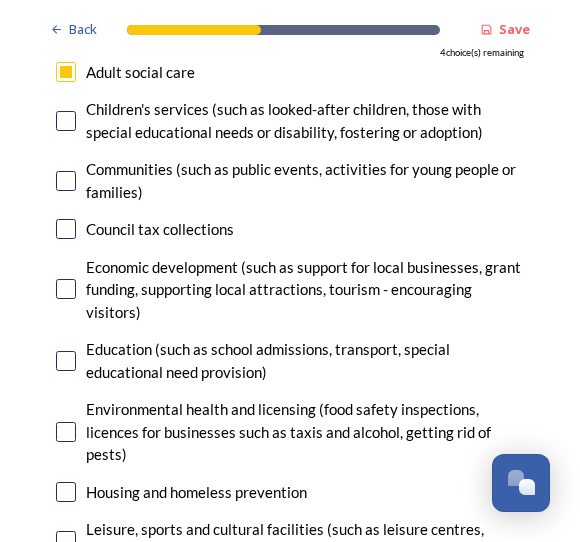 click at bounding box center [66, 361] 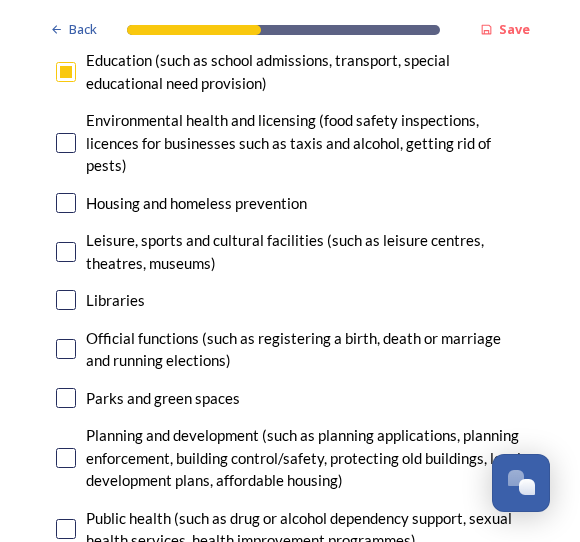 scroll, scrollTop: 558, scrollLeft: 0, axis: vertical 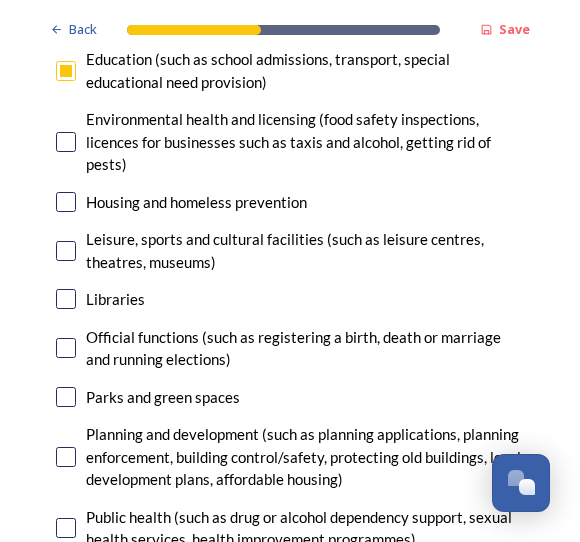 click on "Official functions (such as registering a birth, death or marriage and running elections)" at bounding box center [305, 348] 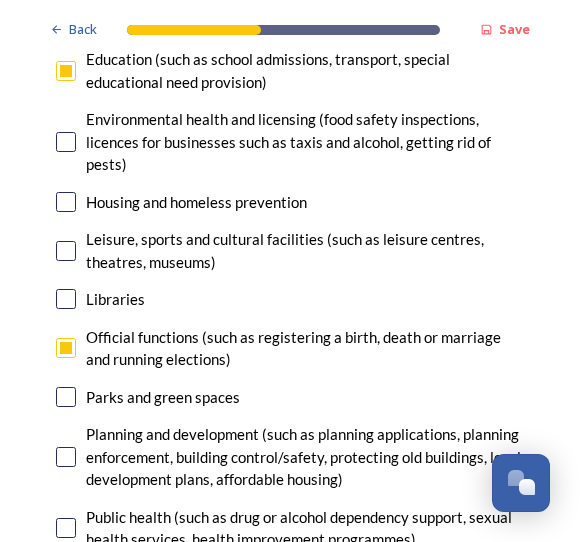 checkbox on "true" 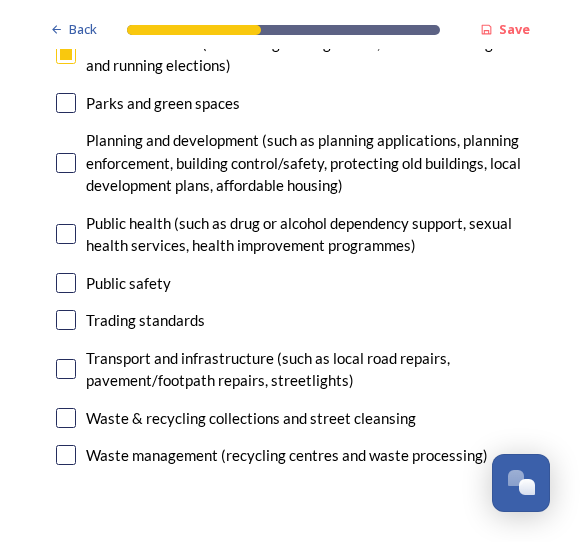 scroll, scrollTop: 869, scrollLeft: 0, axis: vertical 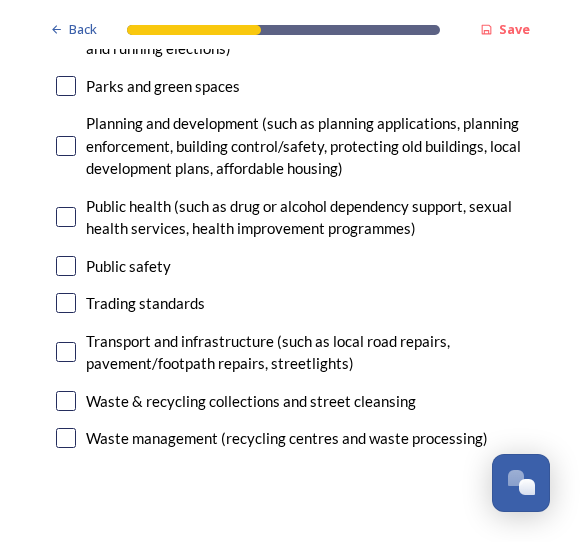 click at bounding box center [66, 401] 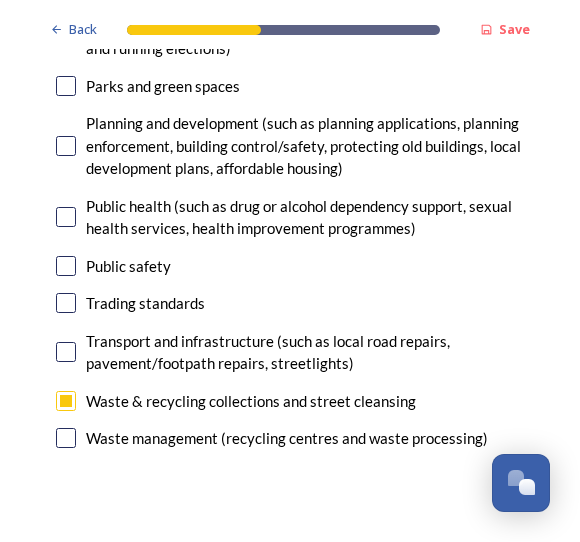 click at bounding box center (66, 438) 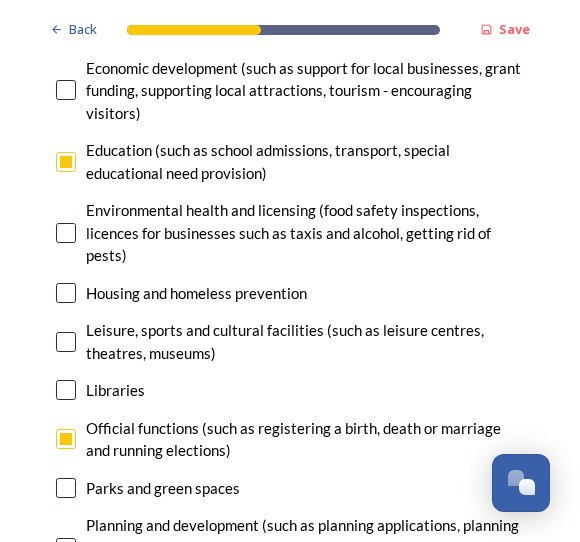 scroll, scrollTop: 467, scrollLeft: 0, axis: vertical 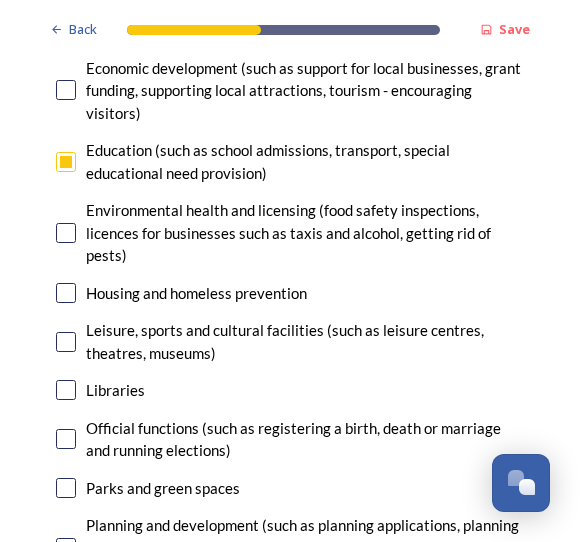 click at bounding box center (66, 342) 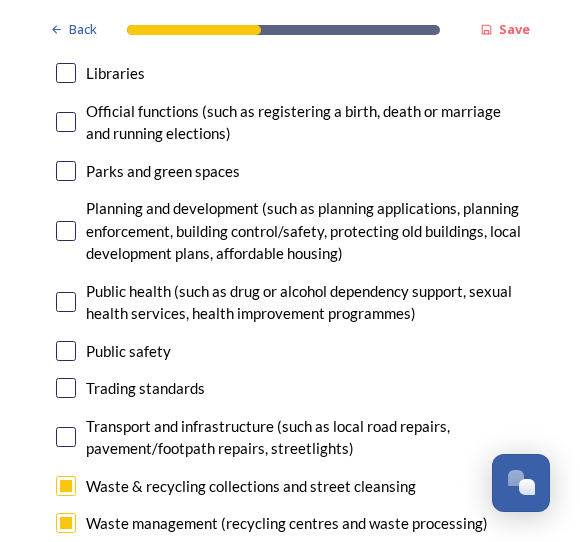 scroll, scrollTop: 784, scrollLeft: 0, axis: vertical 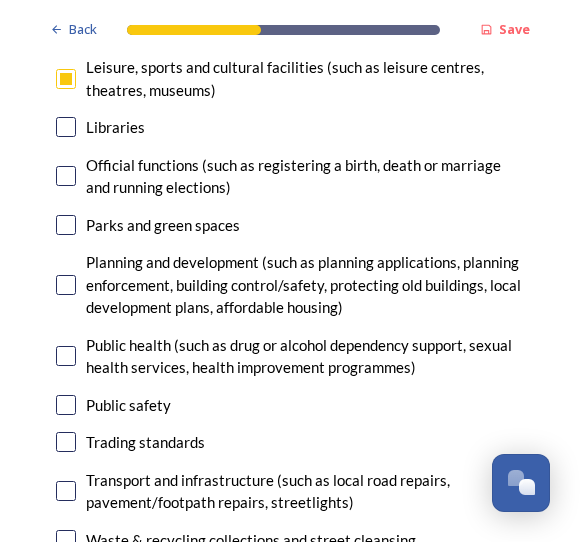 click at bounding box center [66, 285] 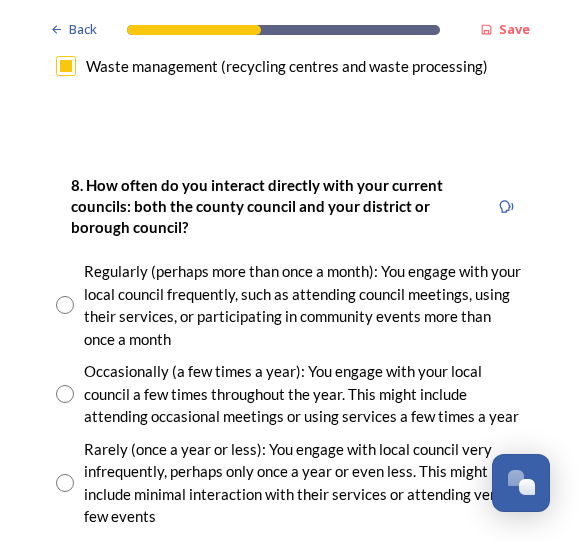scroll, scrollTop: 1241, scrollLeft: 0, axis: vertical 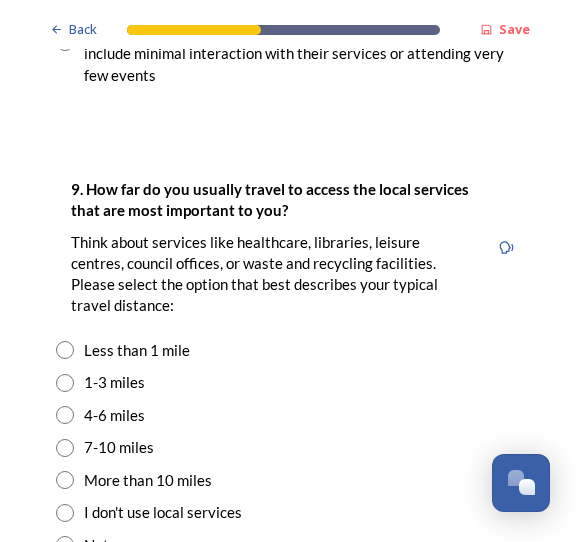 click at bounding box center [65, 448] 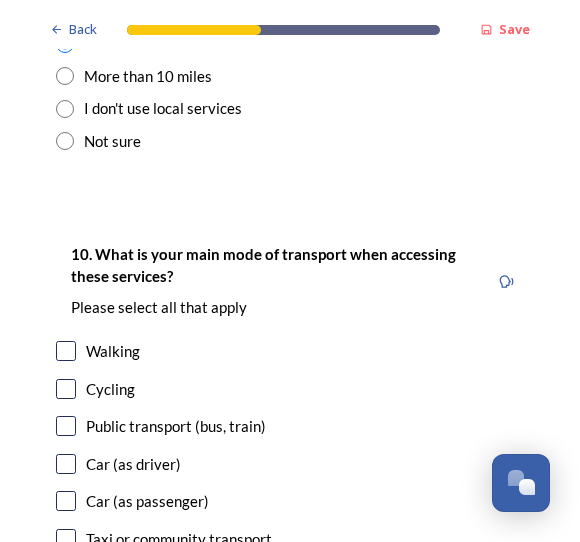 scroll, scrollTop: 2086, scrollLeft: 0, axis: vertical 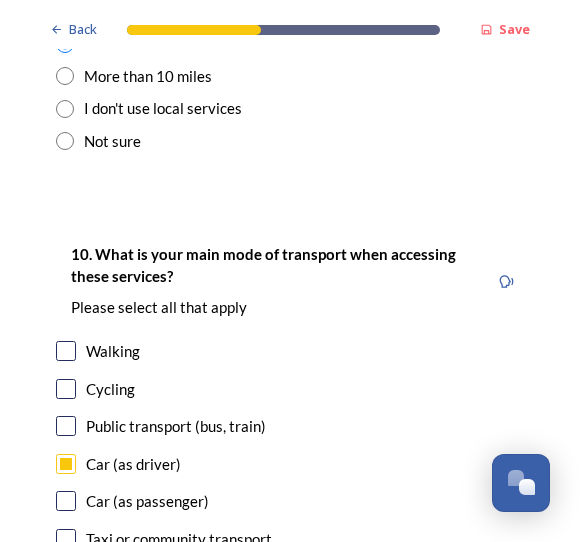click at bounding box center [66, 501] 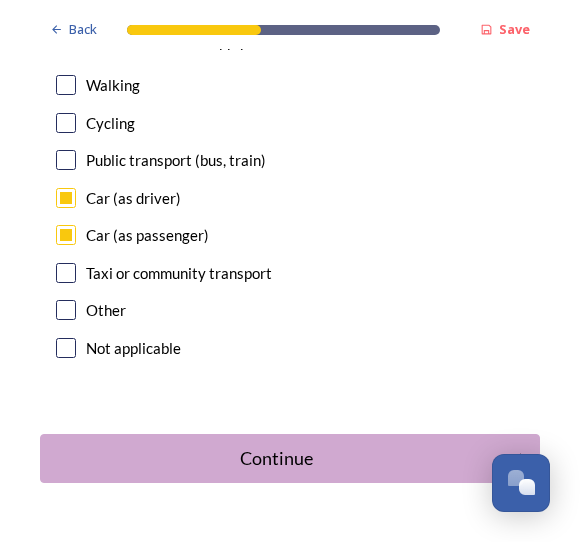 scroll, scrollTop: 2352, scrollLeft: 0, axis: vertical 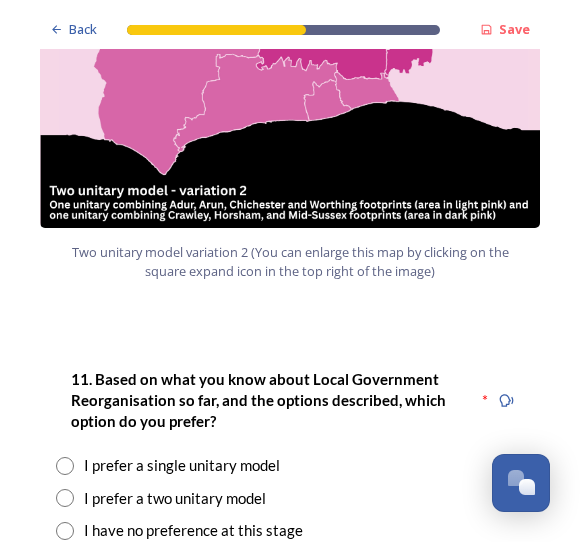 click at bounding box center (65, 498) 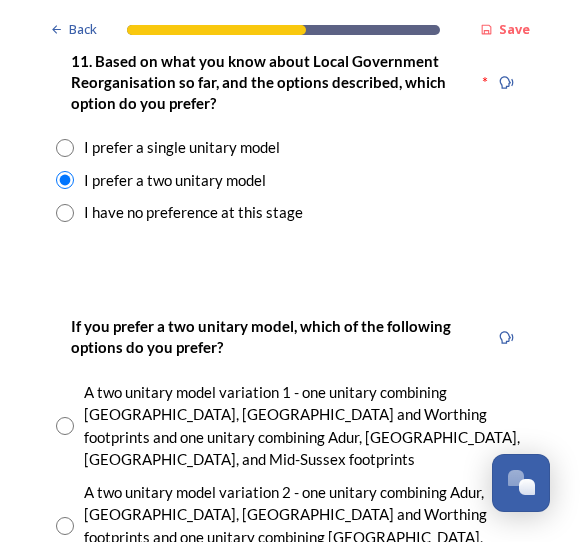 scroll, scrollTop: 2551, scrollLeft: 0, axis: vertical 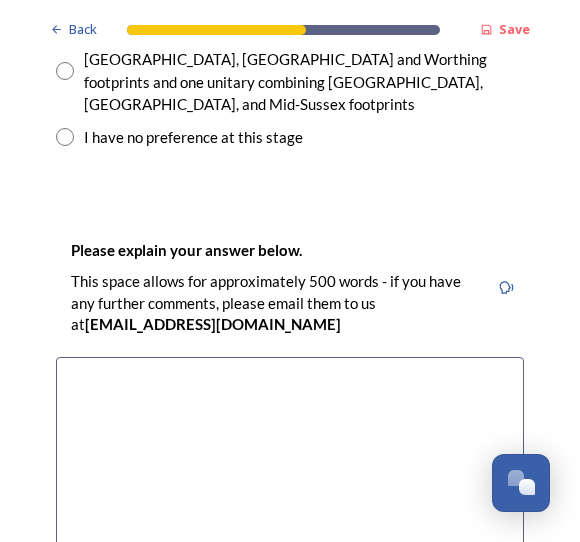 click at bounding box center (290, 469) 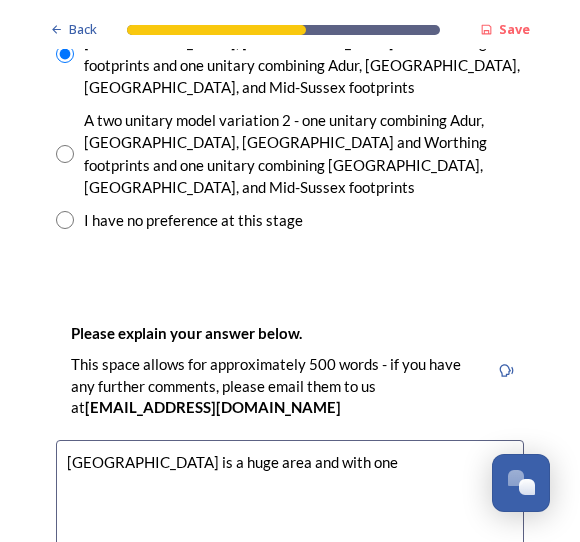scroll, scrollTop: 2922, scrollLeft: 0, axis: vertical 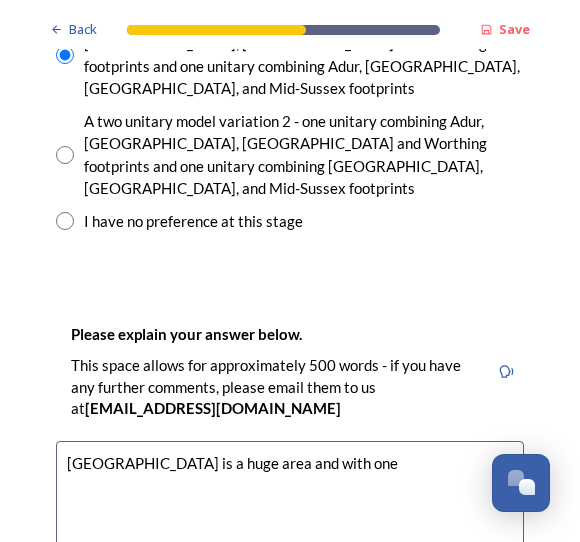 click on "West Sussex is a huge area and with one" at bounding box center (290, 553) 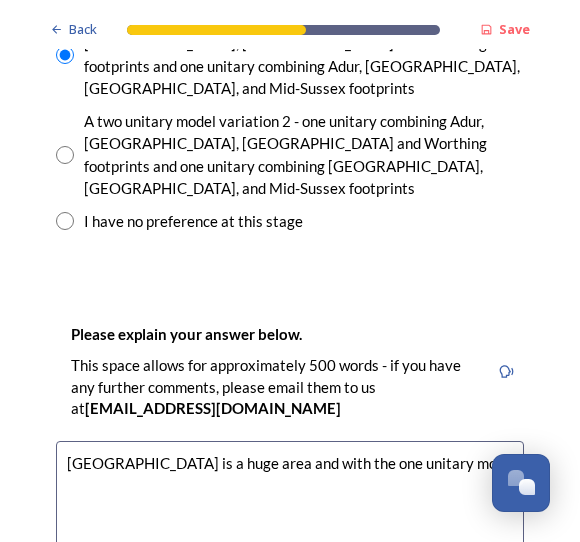 click on "West Sussex is a huge area and with the one unitary mo" at bounding box center (290, 553) 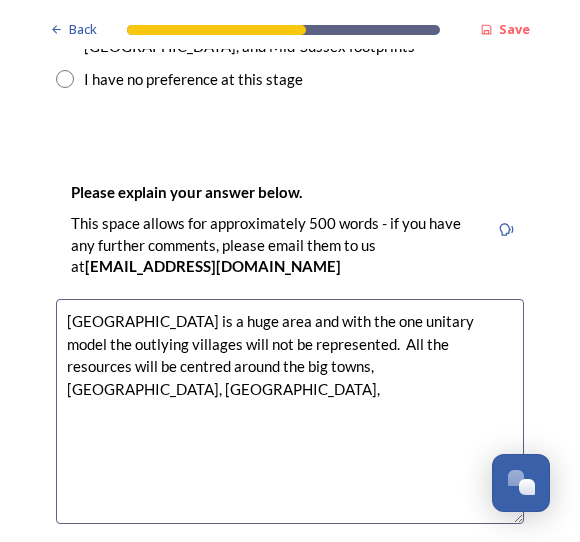 scroll, scrollTop: 3063, scrollLeft: 0, axis: vertical 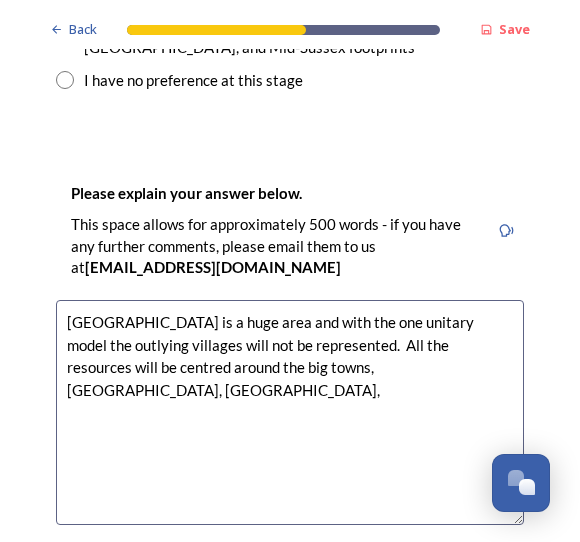 click on "West Sussex is a huge area and with the one unitary model the outlying villages will not be represented.  All the resources will be centred around the big towns, Worthing, Horsham," at bounding box center (290, 412) 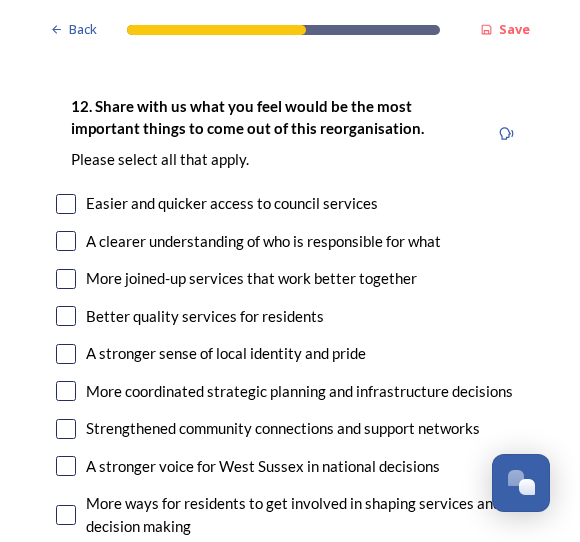 scroll, scrollTop: 3602, scrollLeft: 0, axis: vertical 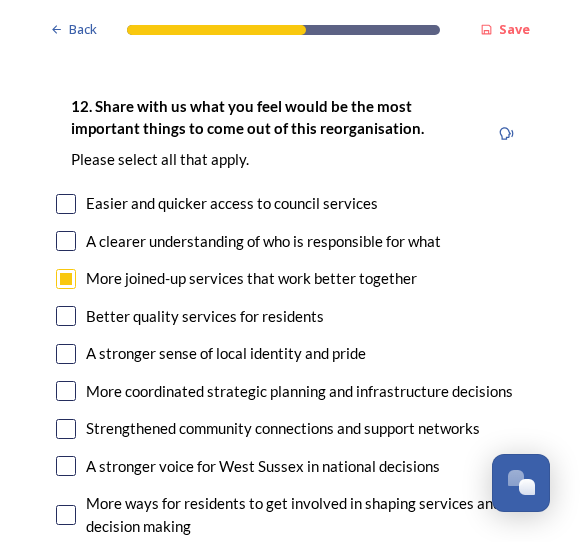 click at bounding box center (66, 316) 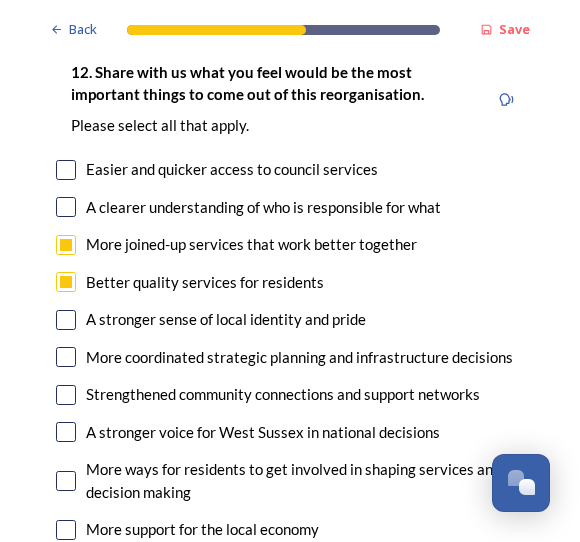 scroll, scrollTop: 3650, scrollLeft: 0, axis: vertical 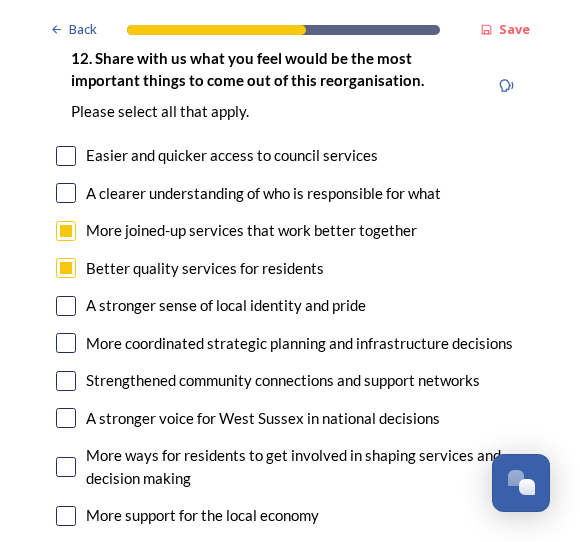 click at bounding box center [66, 343] 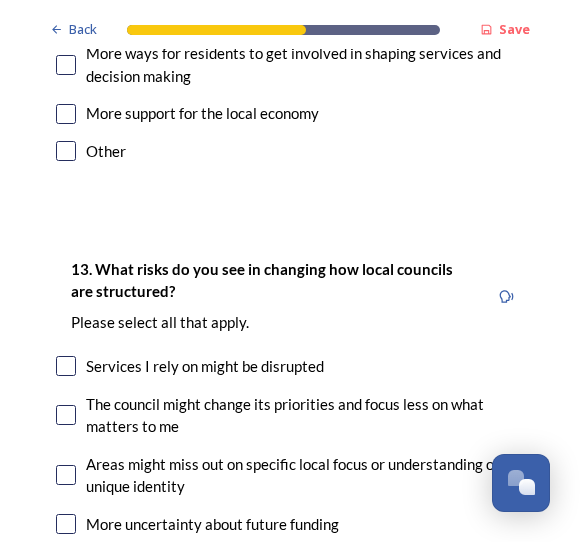 scroll, scrollTop: 4053, scrollLeft: 0, axis: vertical 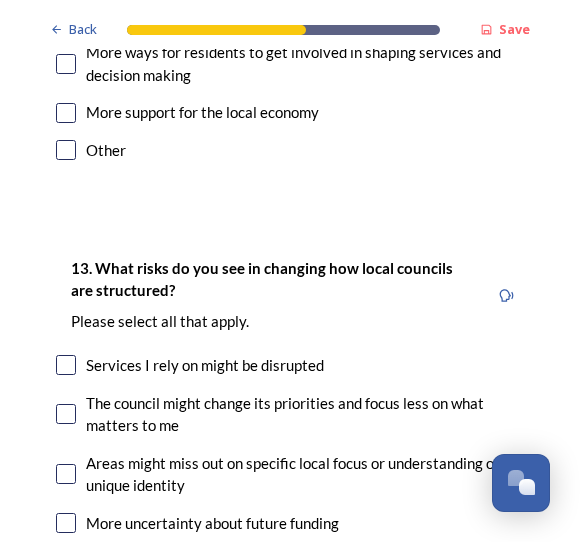 click on "The council might change its priorities and focus less on what matters to me" at bounding box center (290, 414) 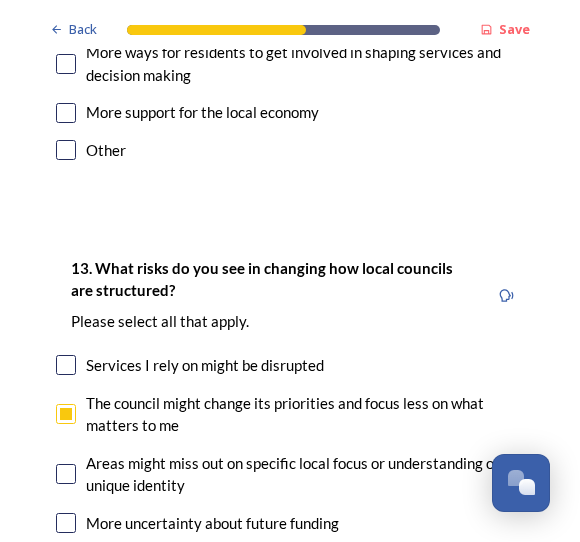 checkbox on "true" 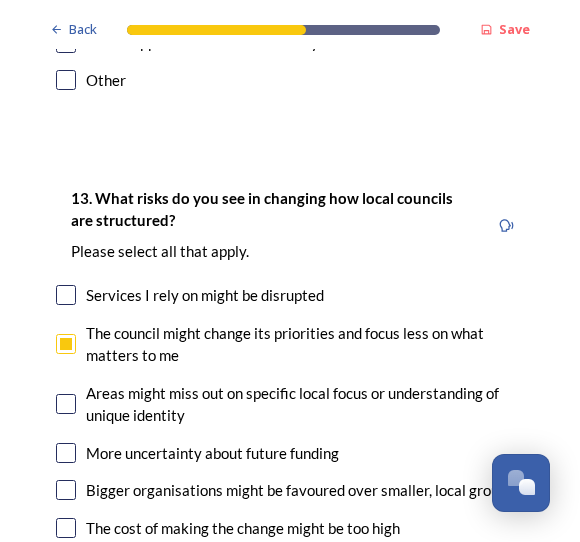 scroll, scrollTop: 4123, scrollLeft: 0, axis: vertical 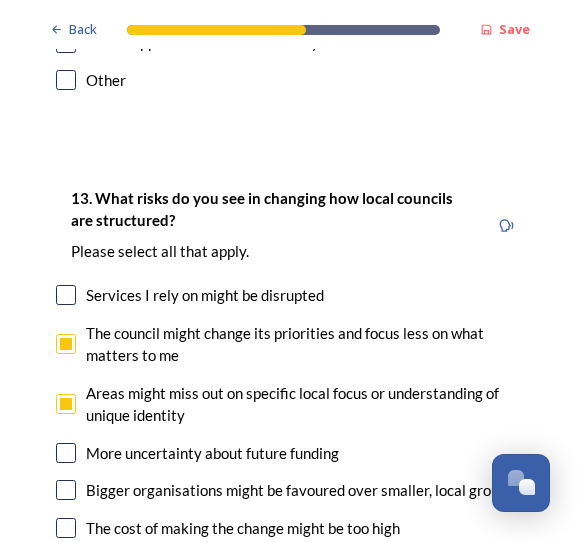 click at bounding box center (66, 453) 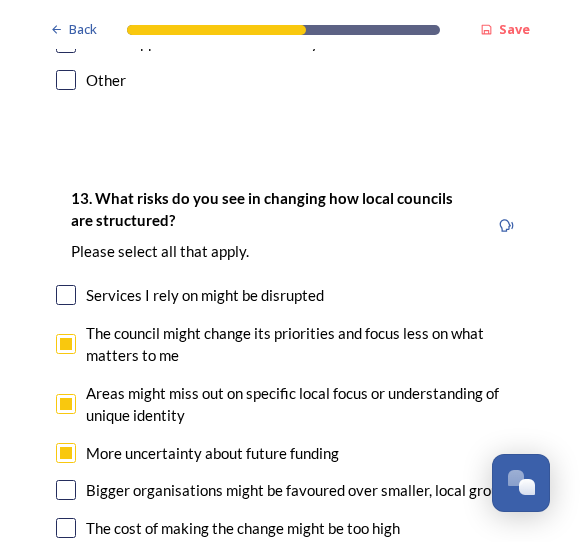 click at bounding box center (66, 490) 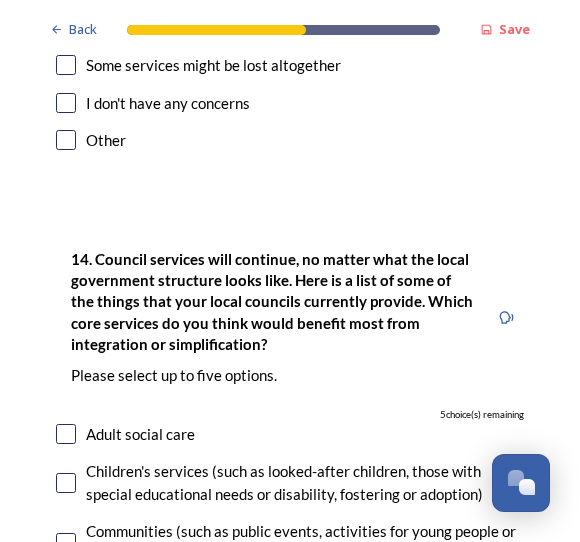 scroll, scrollTop: 4623, scrollLeft: 0, axis: vertical 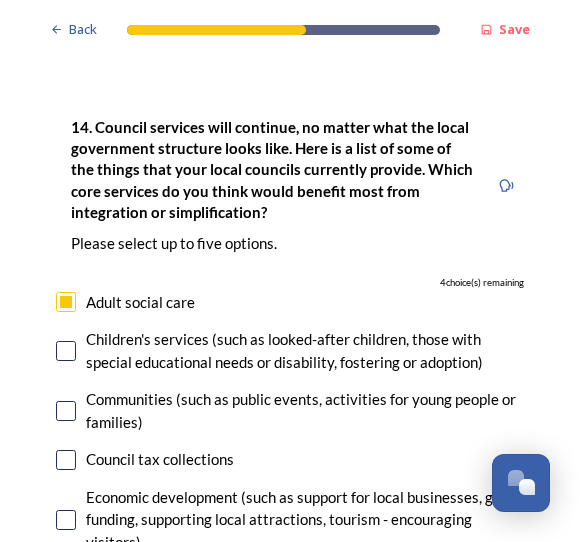 click at bounding box center [66, 591] 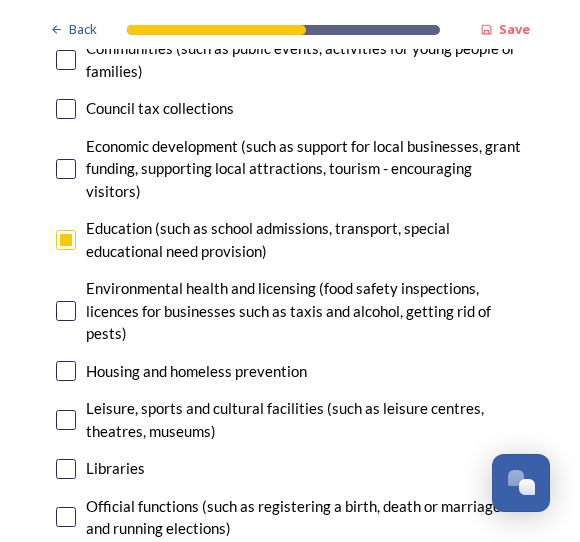 scroll, scrollTop: 5112, scrollLeft: 0, axis: vertical 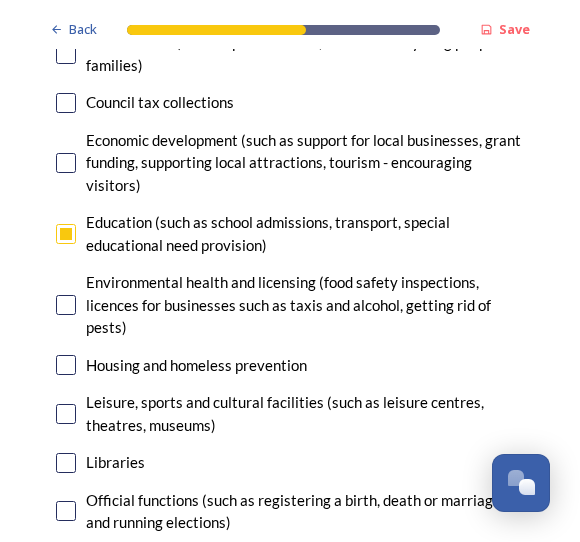 click at bounding box center (66, 620) 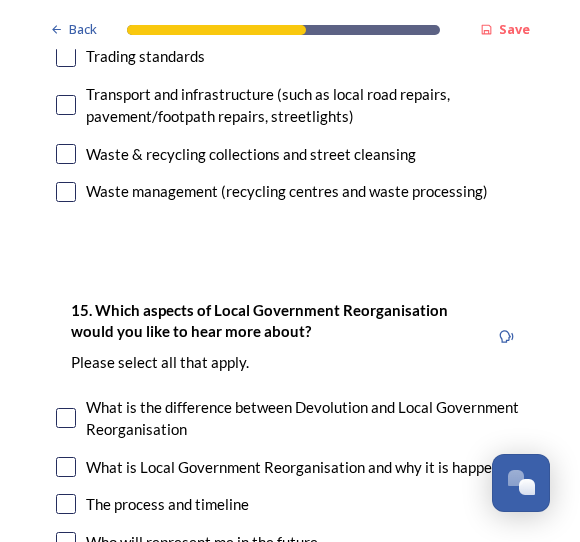scroll, scrollTop: 5833, scrollLeft: 0, axis: vertical 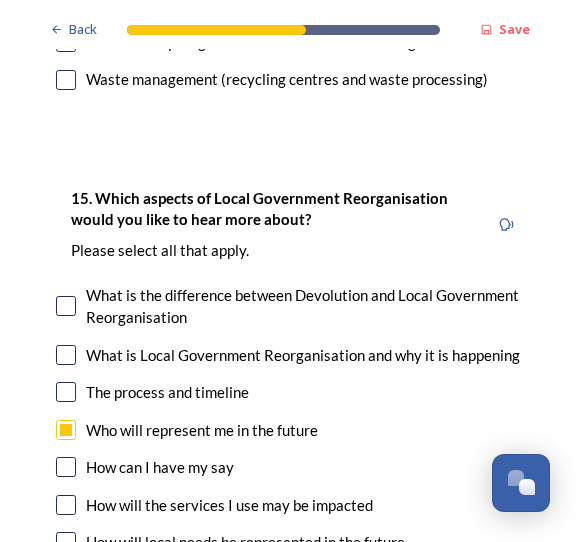 click at bounding box center (66, 542) 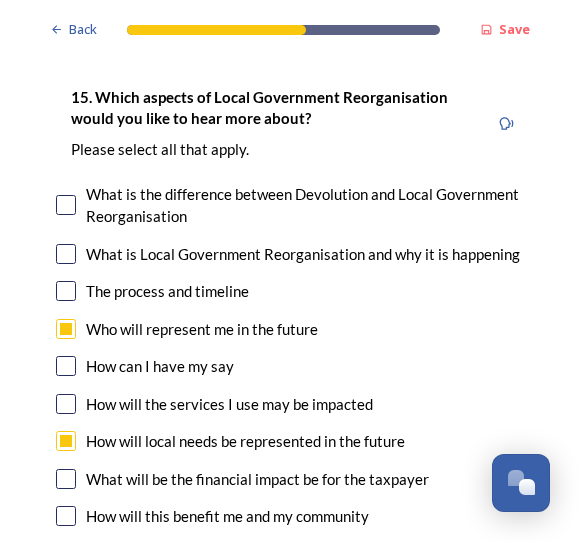 scroll, scrollTop: 6047, scrollLeft: 0, axis: vertical 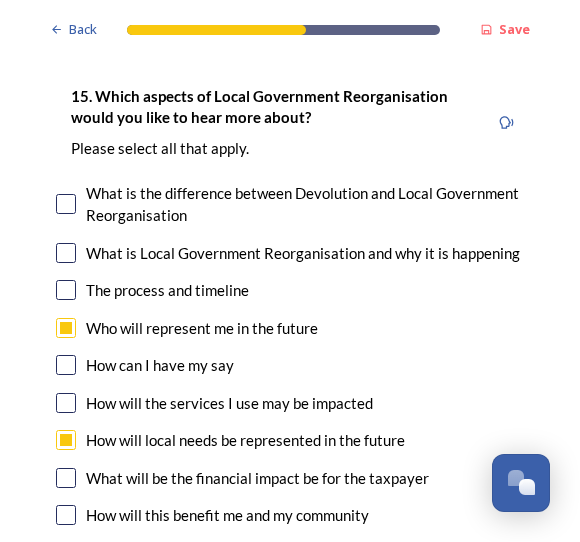 click at bounding box center (66, 515) 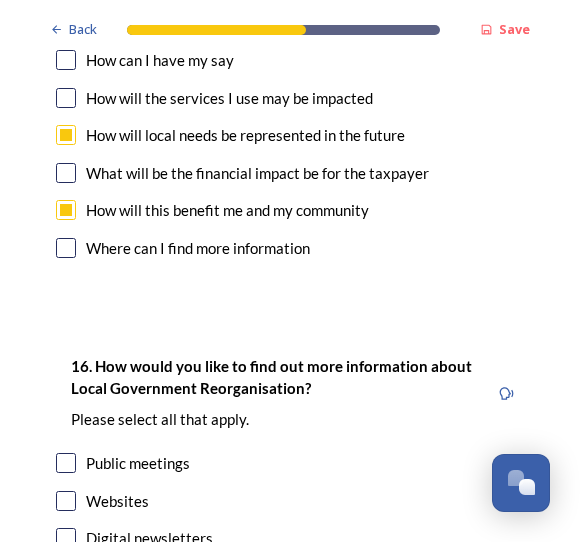 scroll, scrollTop: 6352, scrollLeft: 0, axis: vertical 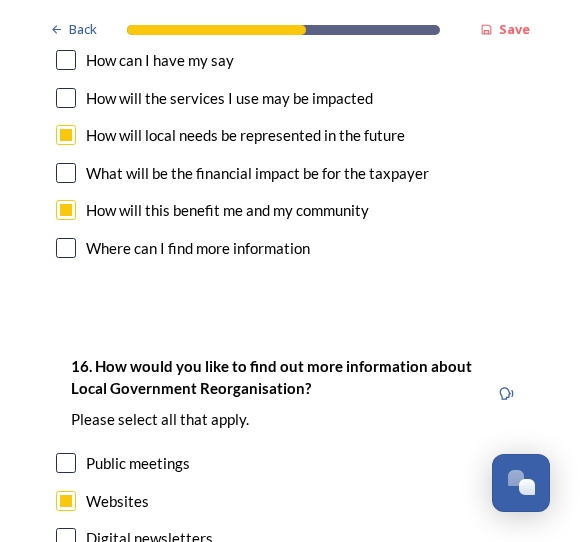 click at bounding box center (66, 538) 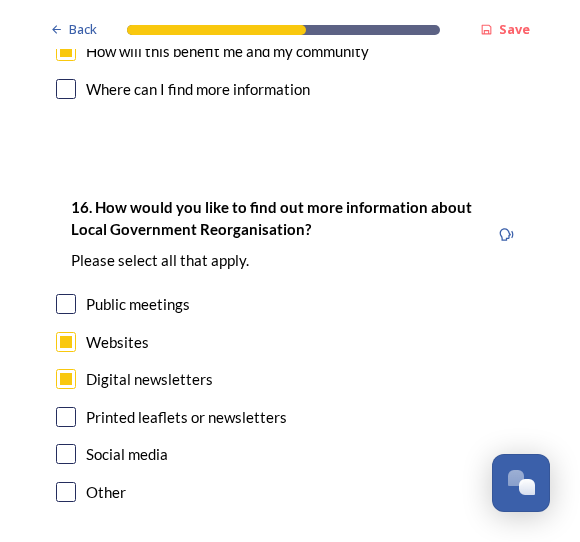 scroll, scrollTop: 6510, scrollLeft: 0, axis: vertical 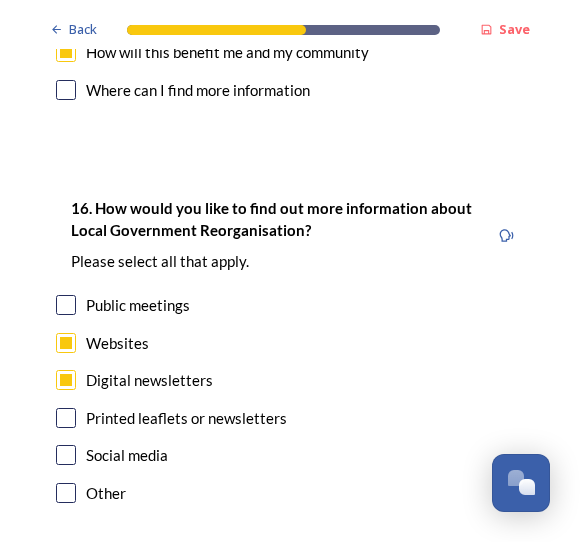 click on "Continue" at bounding box center [276, 603] 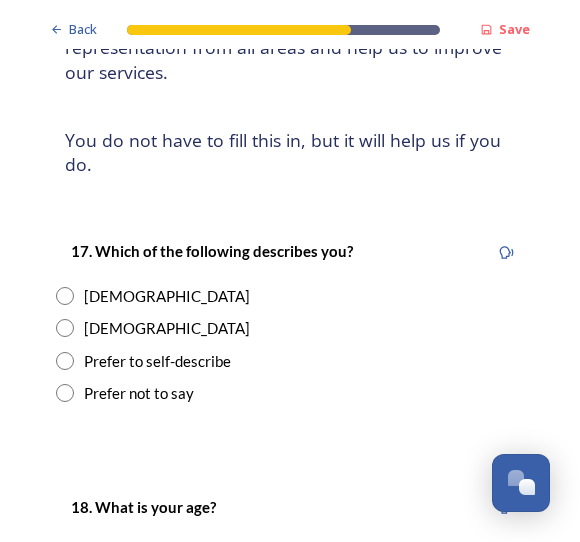 scroll, scrollTop: 291, scrollLeft: 0, axis: vertical 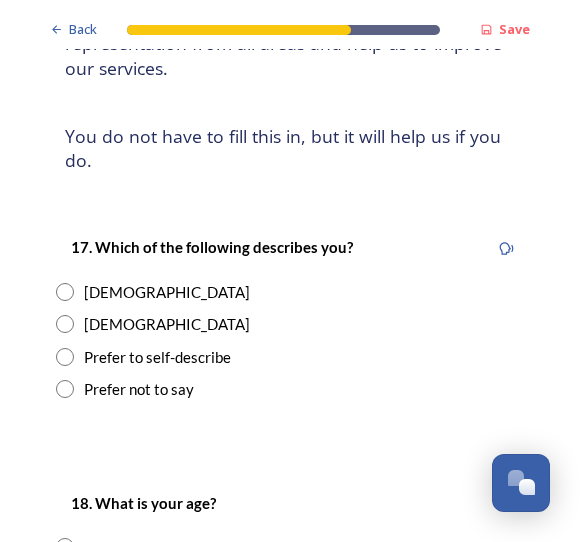 click at bounding box center [65, 292] 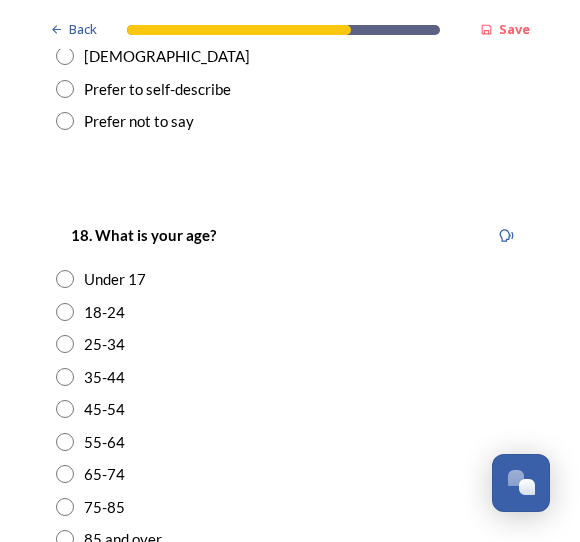 scroll, scrollTop: 559, scrollLeft: 0, axis: vertical 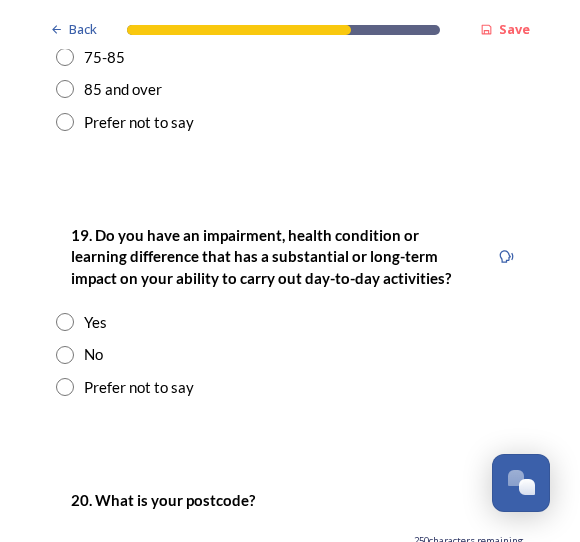 click at bounding box center (65, 355) 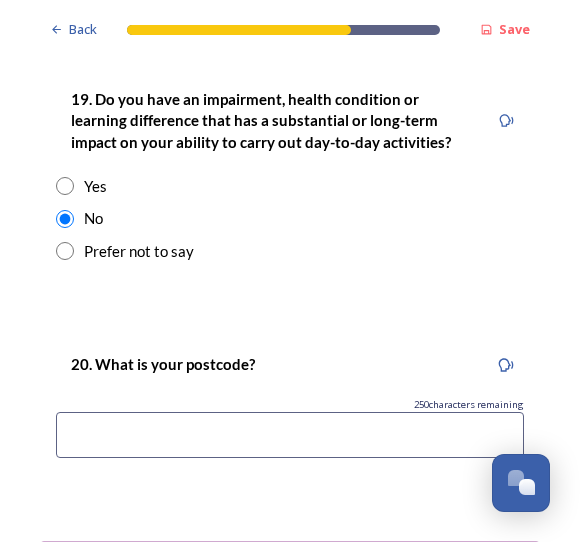 scroll, scrollTop: 1200, scrollLeft: 0, axis: vertical 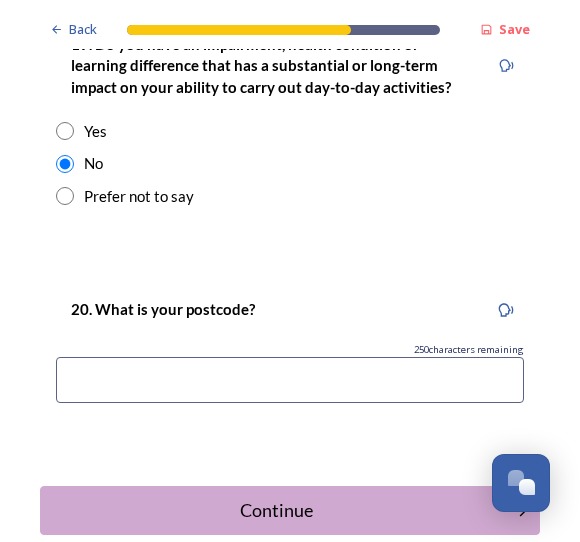 click at bounding box center (290, 380) 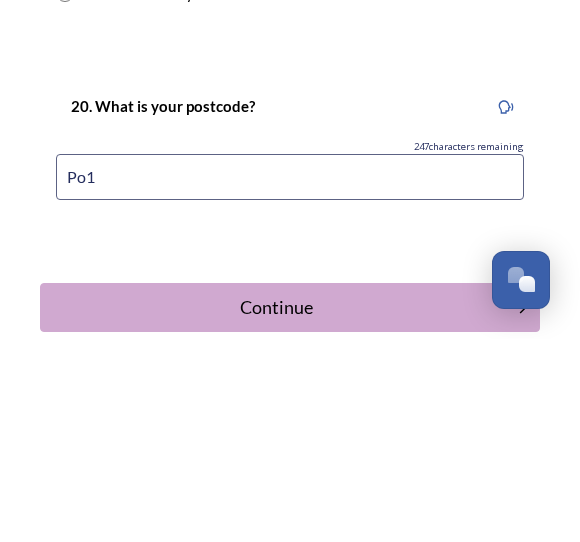 type on "Po10" 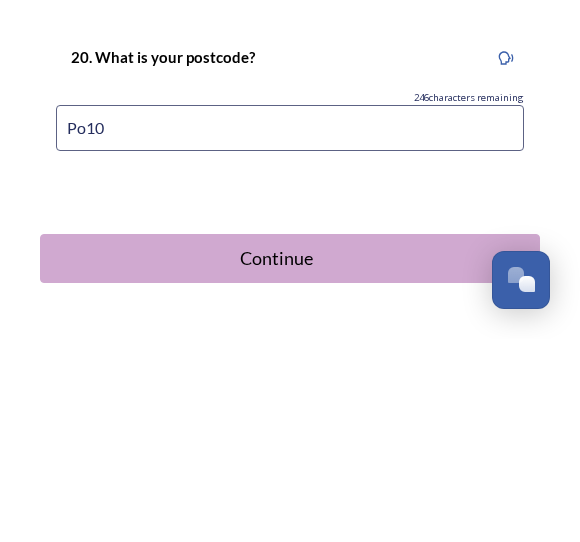 scroll, scrollTop: 1249, scrollLeft: 0, axis: vertical 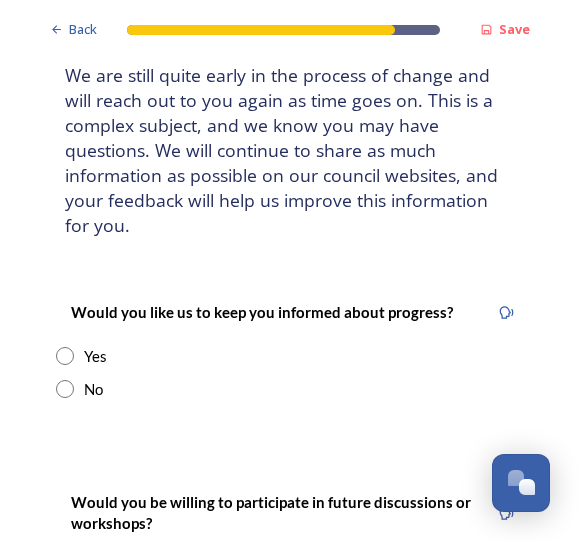click on "Yes" at bounding box center (290, 356) 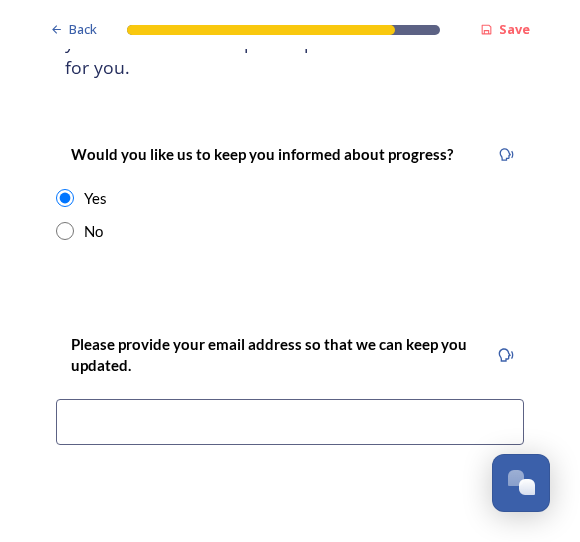 scroll, scrollTop: 291, scrollLeft: 0, axis: vertical 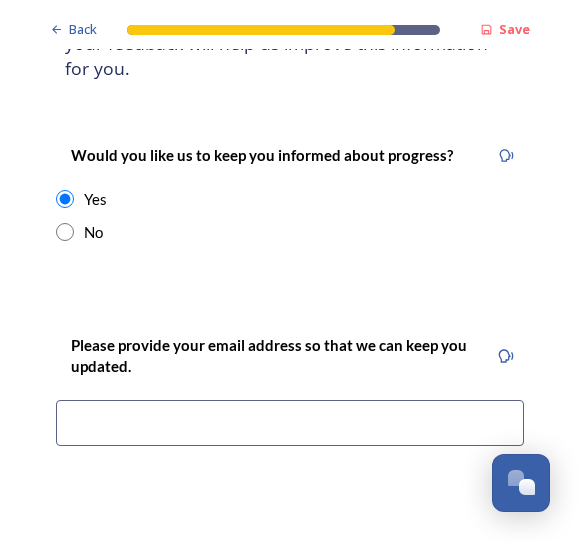 click at bounding box center [290, 423] 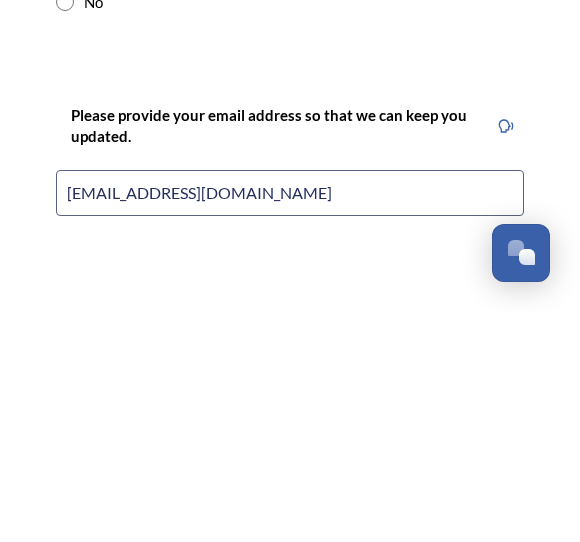 type on "Bossevans@aol.com" 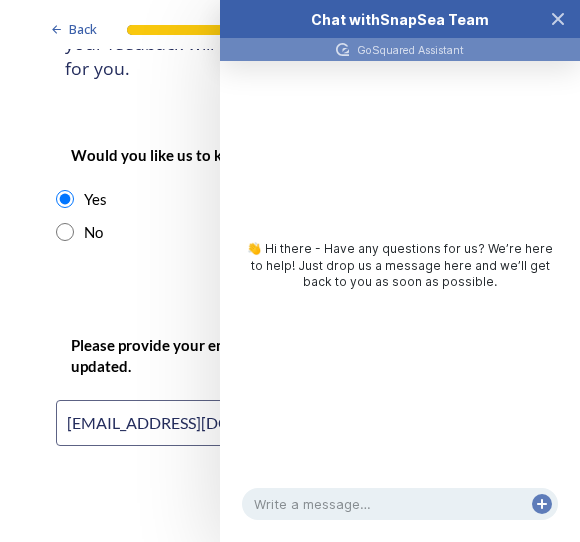 click on "Back Save Keep updated We are still quite early in the process of change and will reach out to you again as time goes on. This is a complex subject, and we know you may have questions. We will continue to share as much information as possible on our council websites, and your feedback will help us improve this information for you. Would you like us to keep you informed about progress? Yes No Please provide your email address so that we can keep you updated. Bossevans@aol.com We will share these details with your local council/s and West Sussex County Council to provide information about Local Government Reorganisation. You can find more information about how this information will be handled  here Would you be willing to participate in future discussions or workshops? Yes No Submit your survey responses   Back Powered by" at bounding box center [290, 396] 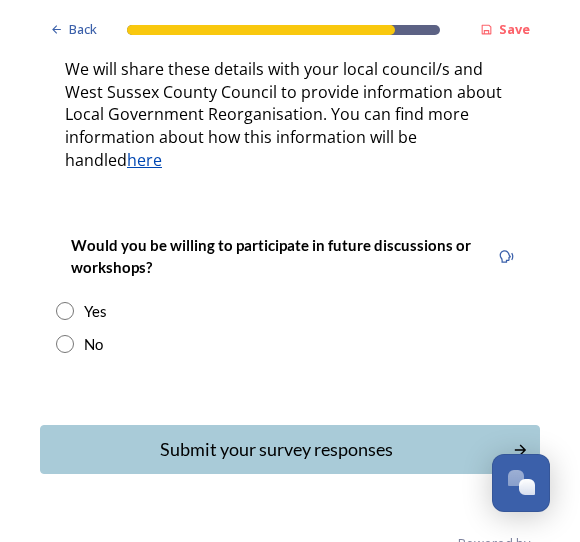 scroll, scrollTop: 784, scrollLeft: 0, axis: vertical 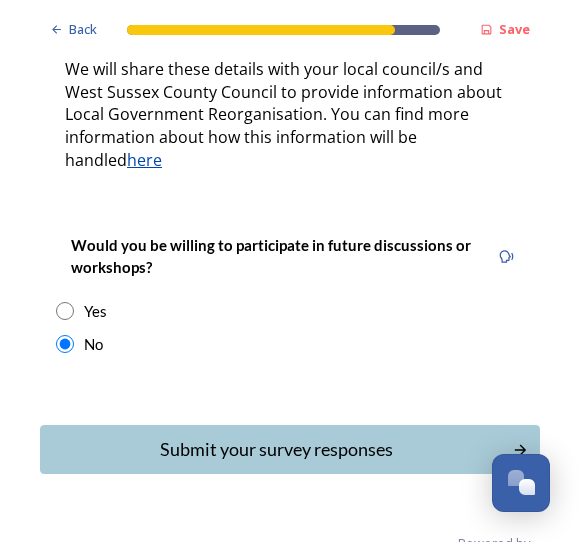 click on "Submit your survey responses" at bounding box center (276, 449) 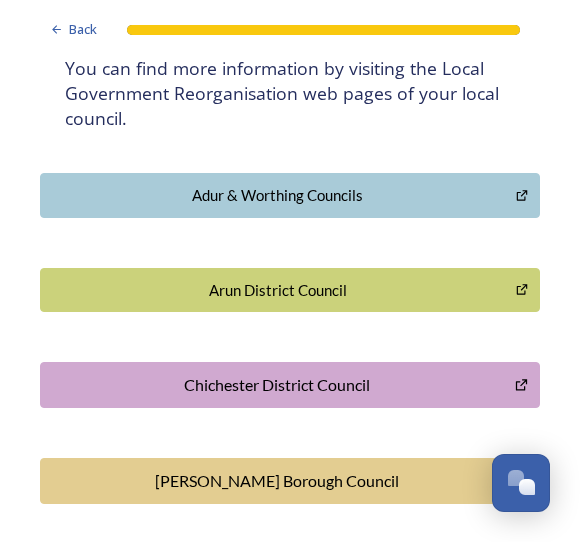 scroll, scrollTop: 456, scrollLeft: 0, axis: vertical 